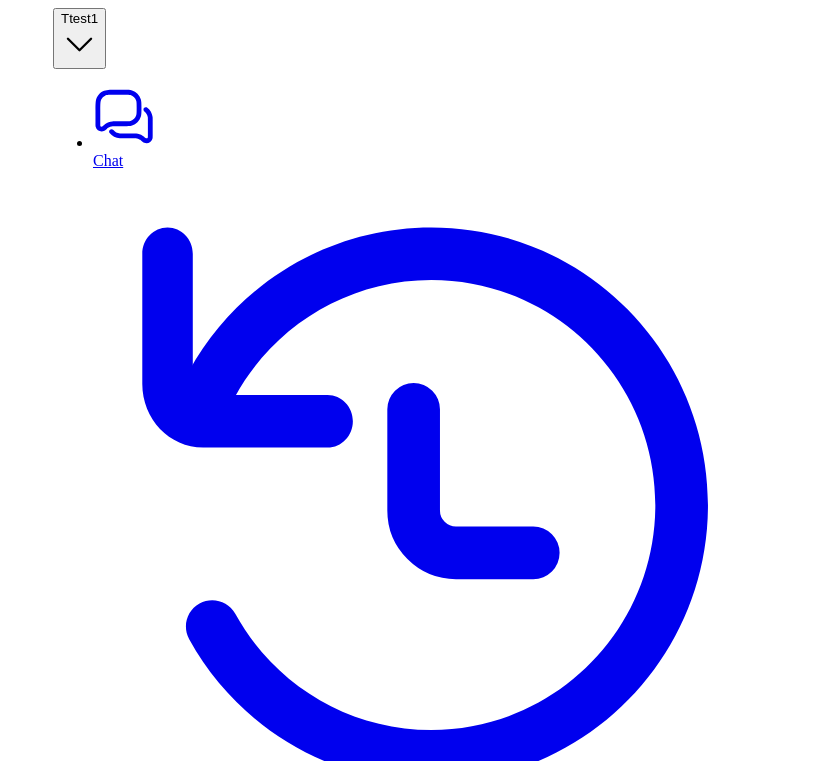 scroll, scrollTop: 0, scrollLeft: 0, axis: both 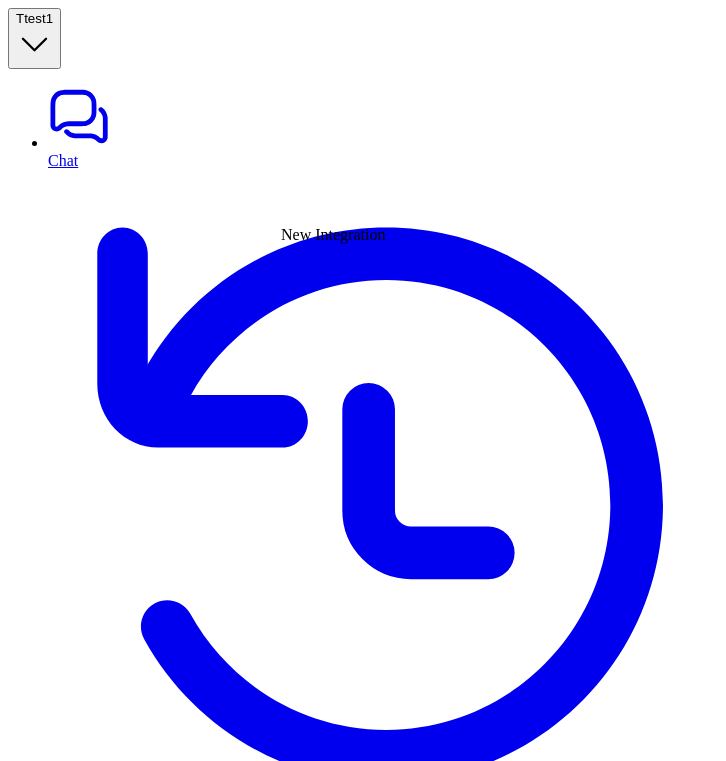 click at bounding box center (24, 3029) 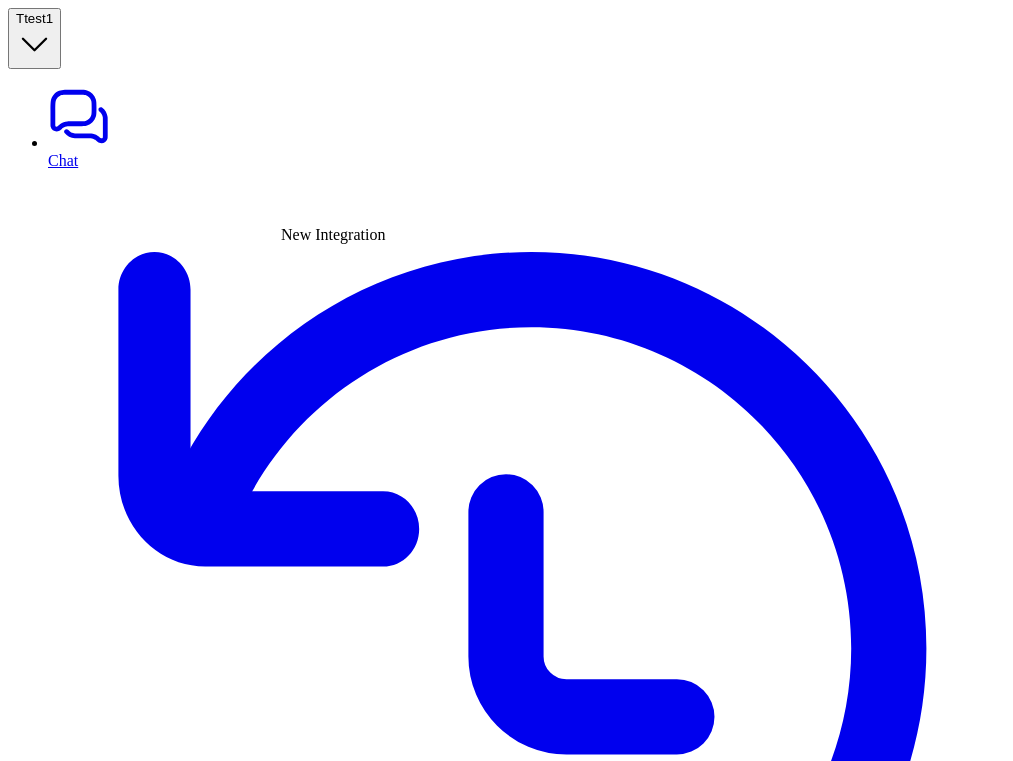 click at bounding box center [24, 4177] 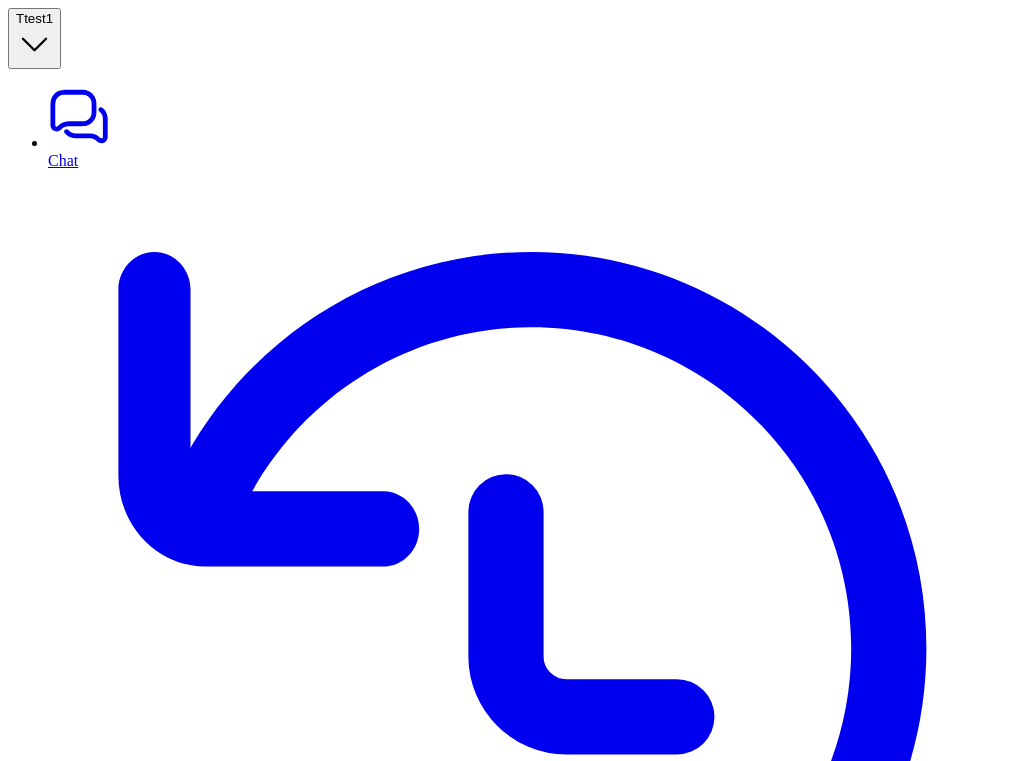 type on "*****" 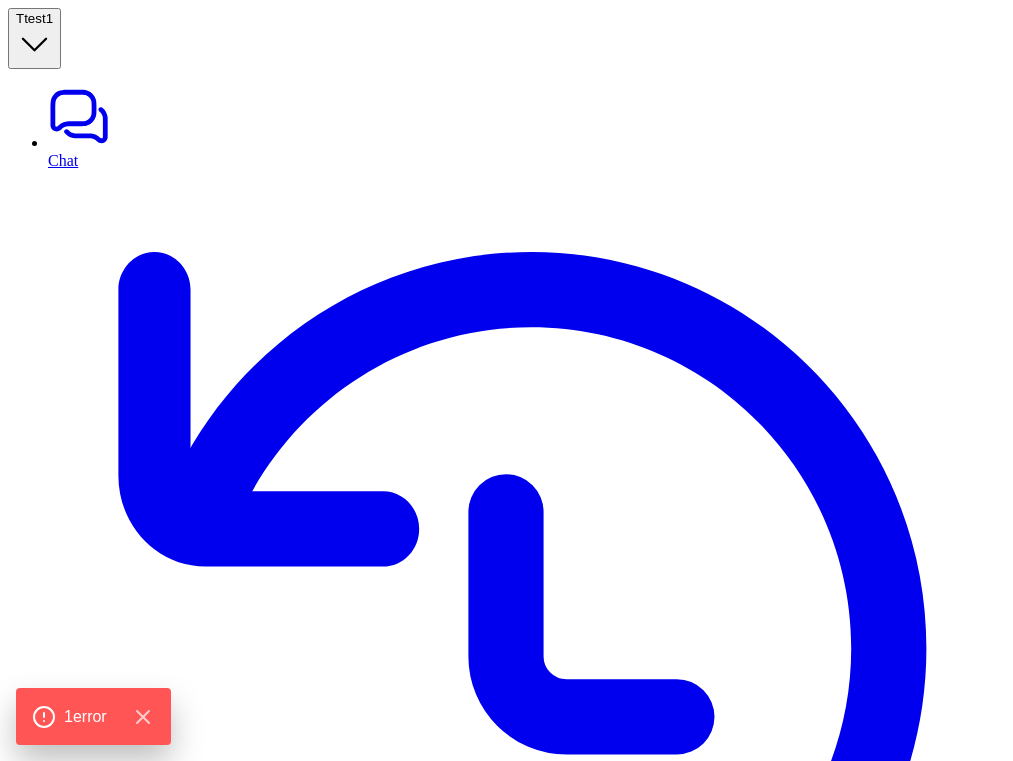 click on "Connect Shopify" at bounding box center (65, 8247) 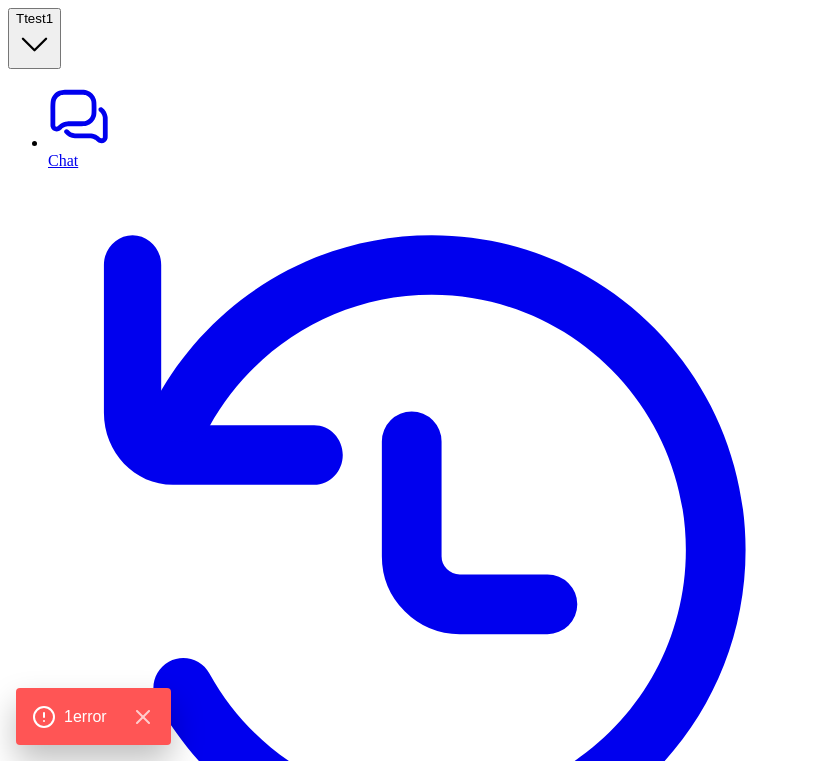 click on "Connect Shopify" at bounding box center [65, 7298] 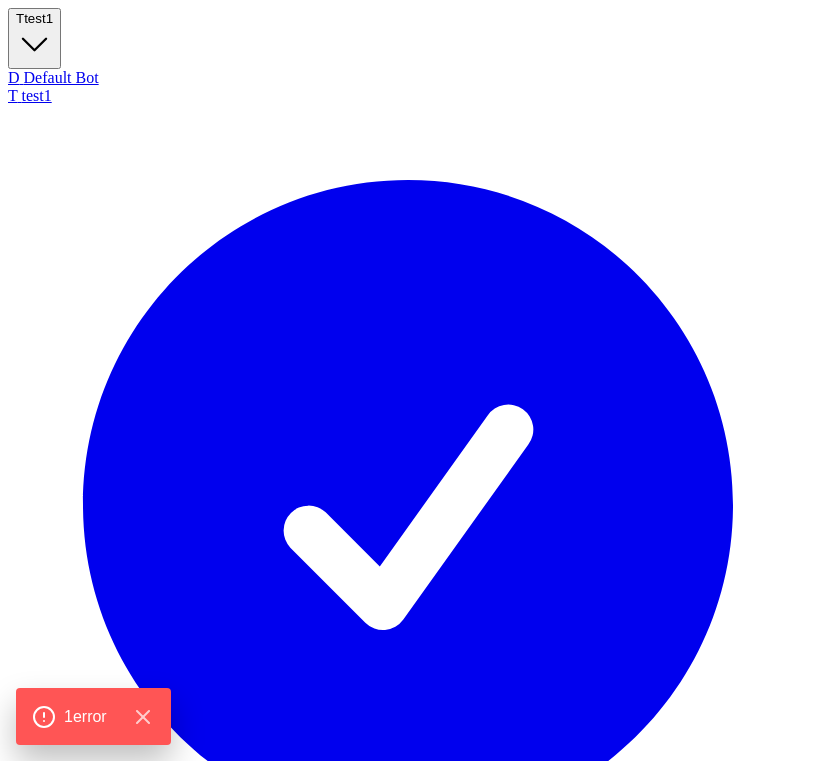 scroll, scrollTop: 940, scrollLeft: 0, axis: vertical 